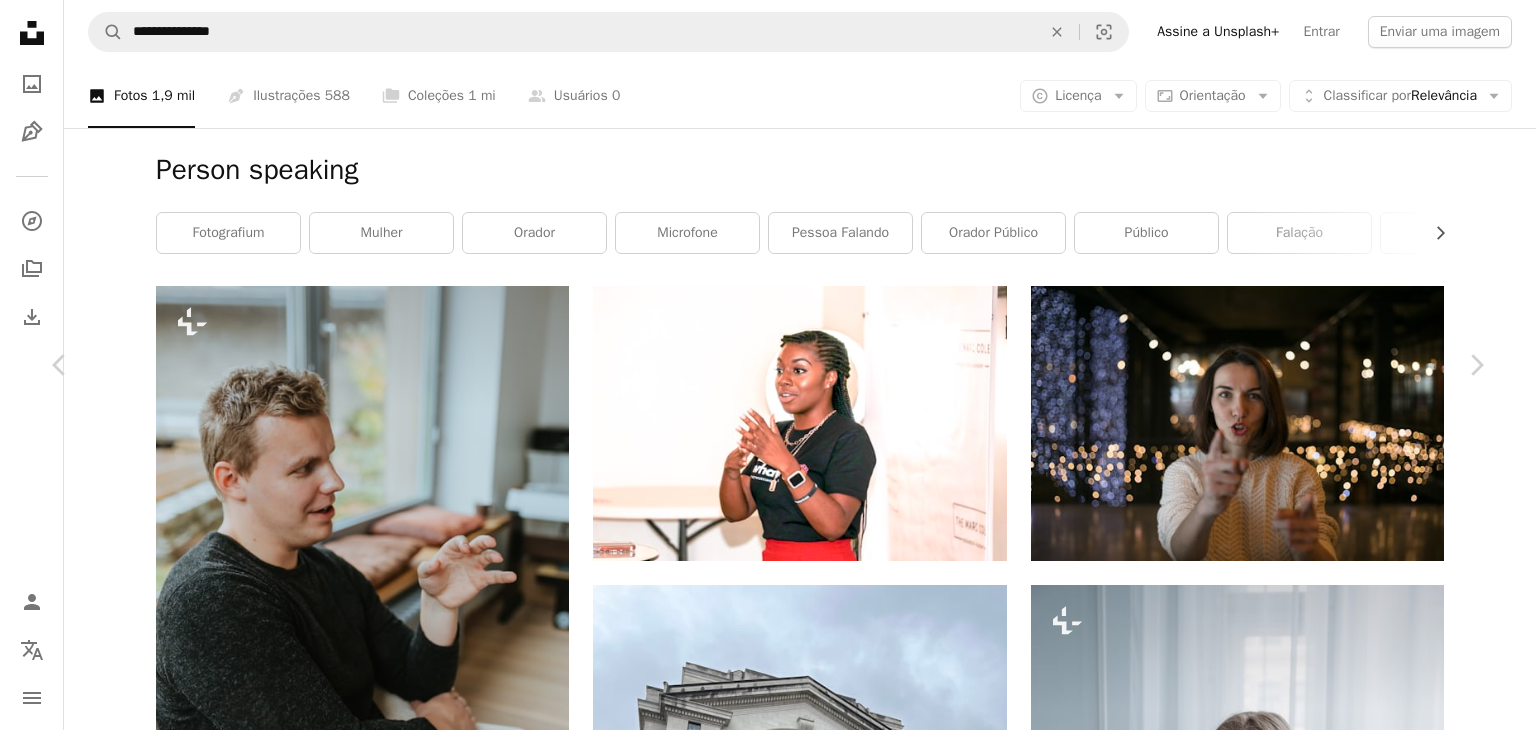 click on "A lock Baixar" at bounding box center (1336, 22450) 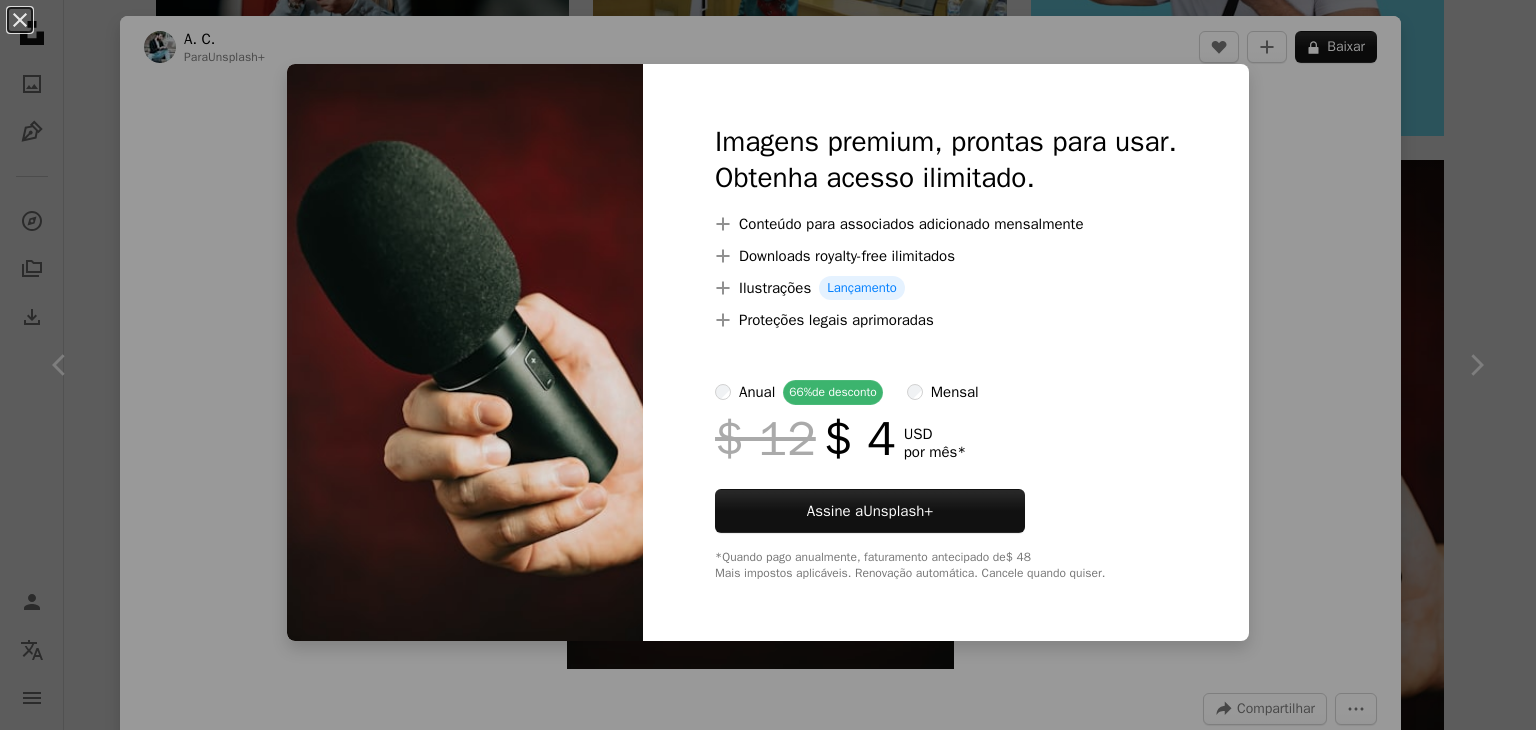 click on "An X shape Imagens premium, prontas para usar. Obtenha acesso ilimitado. A plus sign Conteúdo para associados adicionado mensalmente A plus sign Downloads royalty-free ilimitados A plus sign Ilustrações  Lançamento A plus sign Proteções legais aprimoradas anual 66%  de desconto mensal $ 12   $ 4 USD por mês * Assine a  Unsplash+ *Quando pago anualmente, faturamento antecipado de  $ 48 Mais impostos aplicáveis. Renovação automática. Cancele quando quiser." at bounding box center (768, 365) 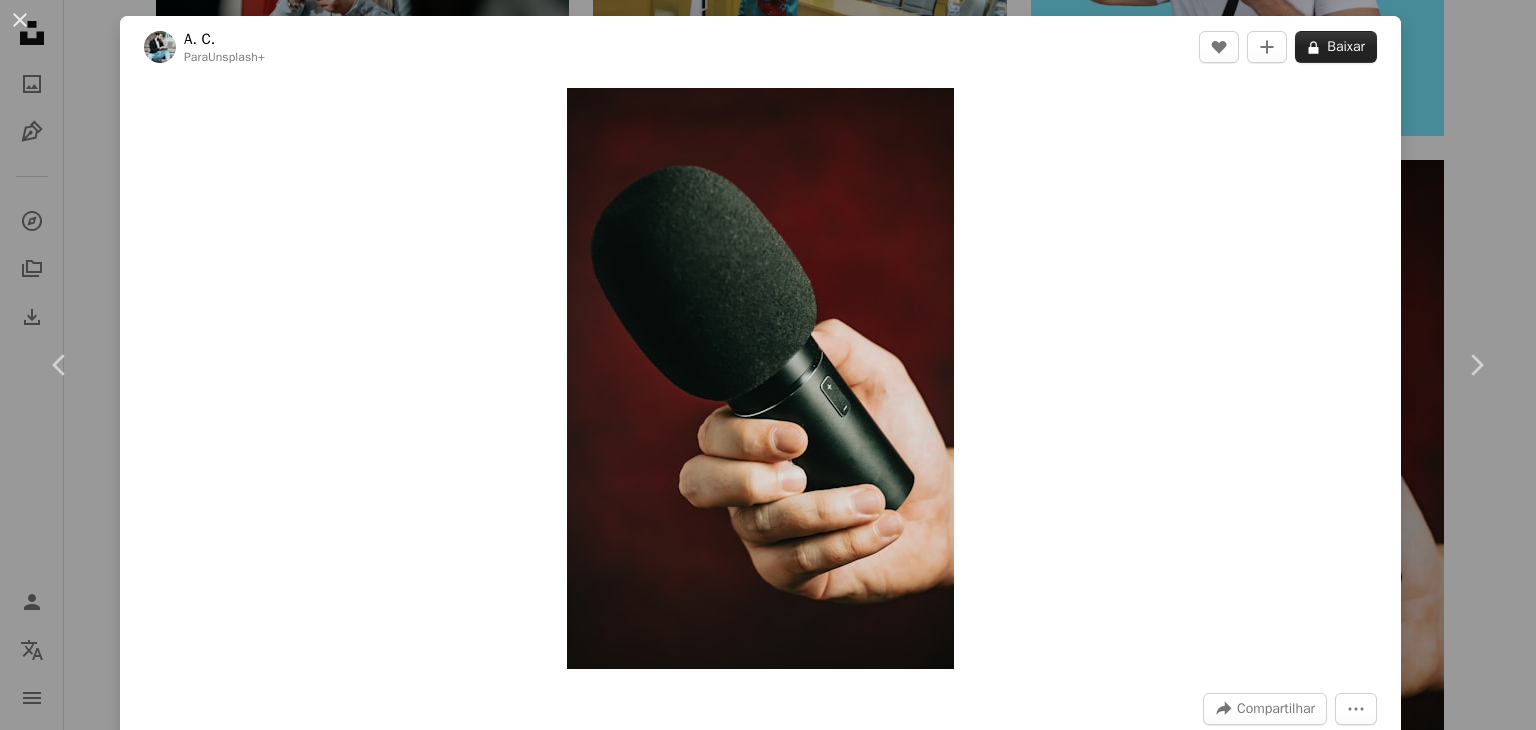 drag, startPoint x: 0, startPoint y: 0, endPoint x: 1344, endPoint y: 46, distance: 1344.787 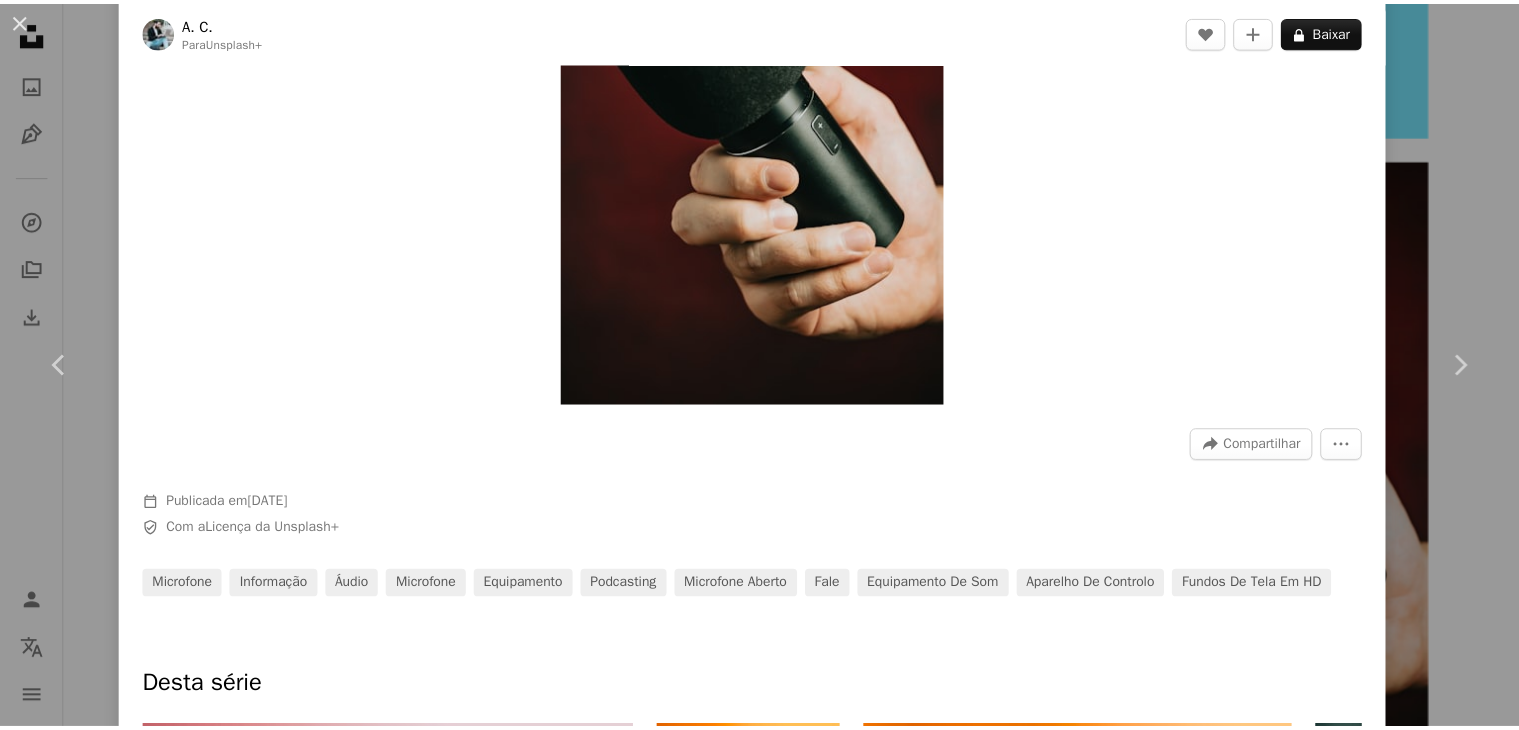 scroll, scrollTop: 255, scrollLeft: 0, axis: vertical 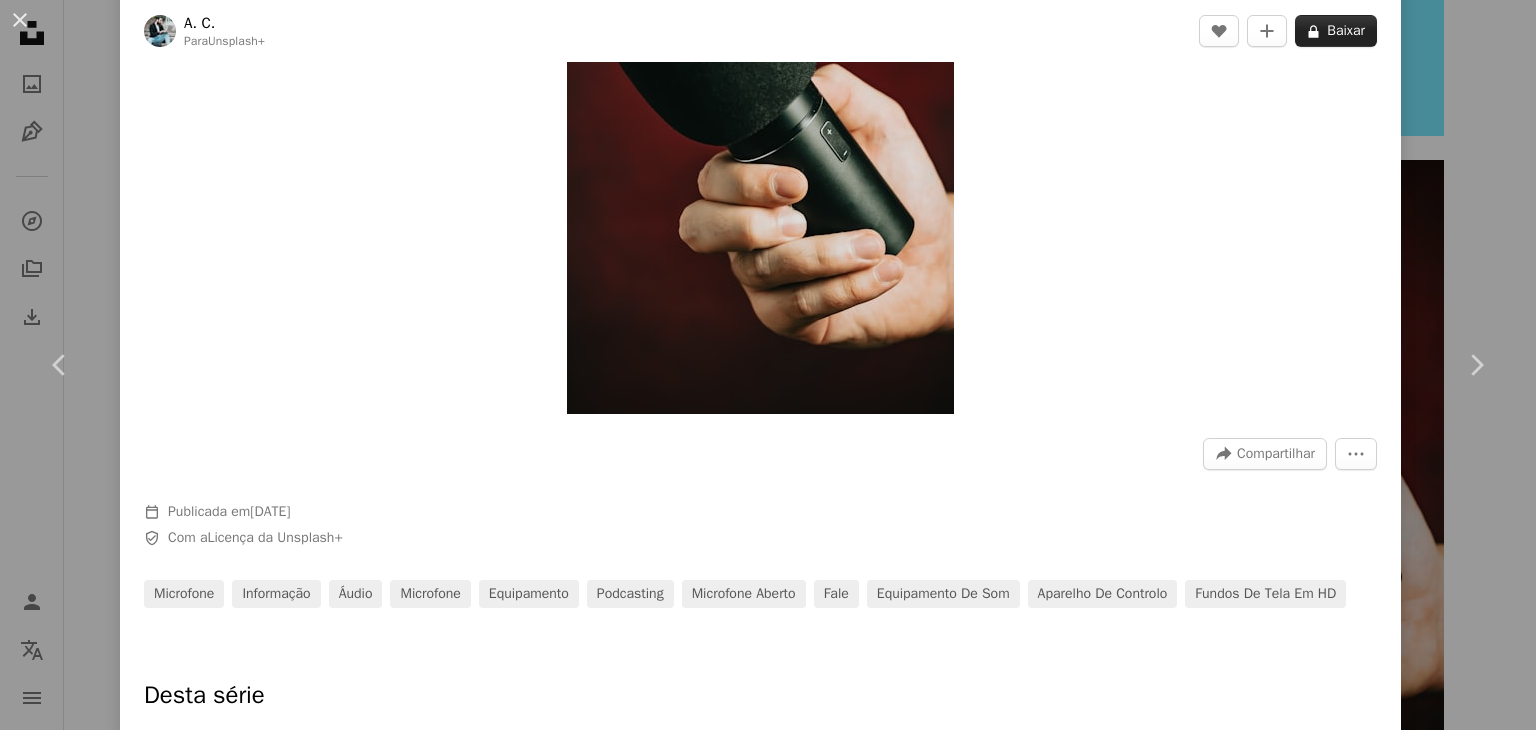 click on "A lock Baixar" at bounding box center (1336, 31) 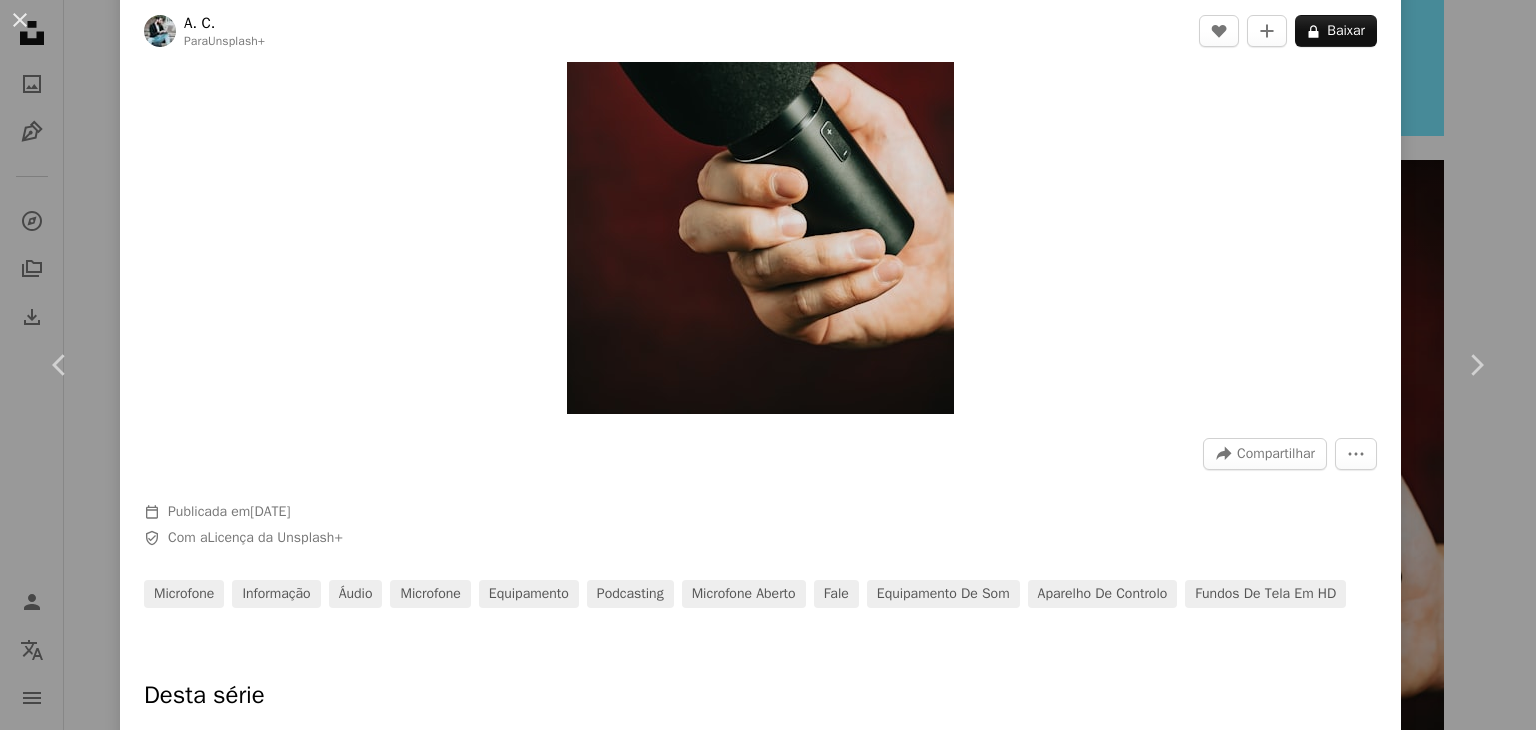 click on "An X shape Chevron left Chevron right A. C. Para Unsplash+ A heart A plus sign A lock Baixar Zoom in A forward-right arrow Compartilhar More Actions Calendar outlined Publicada em [DATE] Safety Com a Licença da Unsplash+ microfone informação áudio microfone equipamento podcasting microfone aberto fale equipamento de som aparelho de controlo Fundos de tela em HD Desta série Chevron right Plus sign for Unsplash+ Plus sign for Unsplash+ Plus sign for Unsplash+ Plus sign for Unsplash+ Plus sign for Unsplash+ Plus sign for Unsplash+ Plus sign for Unsplash+ Plus sign for Unsplash+ Plus sign for Unsplash+ Plus sign for Unsplash+ Imagens relacionadas Plus sign for Unsplash+ A heart A plus sign Curated Lifestyle Para Unsplash+ A lock Baixar Plus sign for Unsplash+ A heart A plus sign A. C. Para Unsplash+ A lock Baixar Plus sign for Unsplash+ A heart A plus sign A. C. Para Unsplash+ A lock Baixar Plus sign for Unsplash+ A heart A plus sign A. C. Para Unsplash+ A lock Baixar A heart A plus sign" at bounding box center [768, 365] 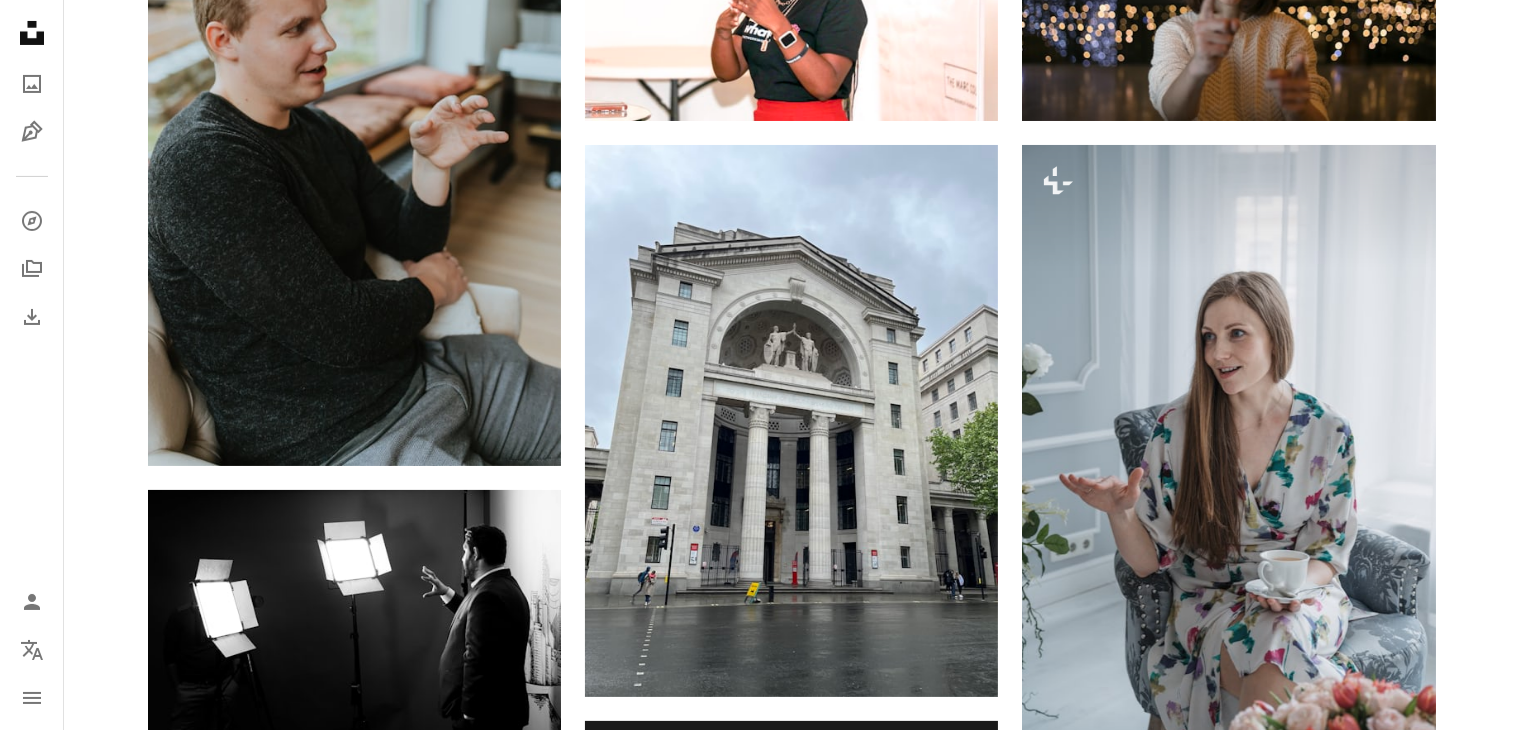 scroll, scrollTop: 0, scrollLeft: 0, axis: both 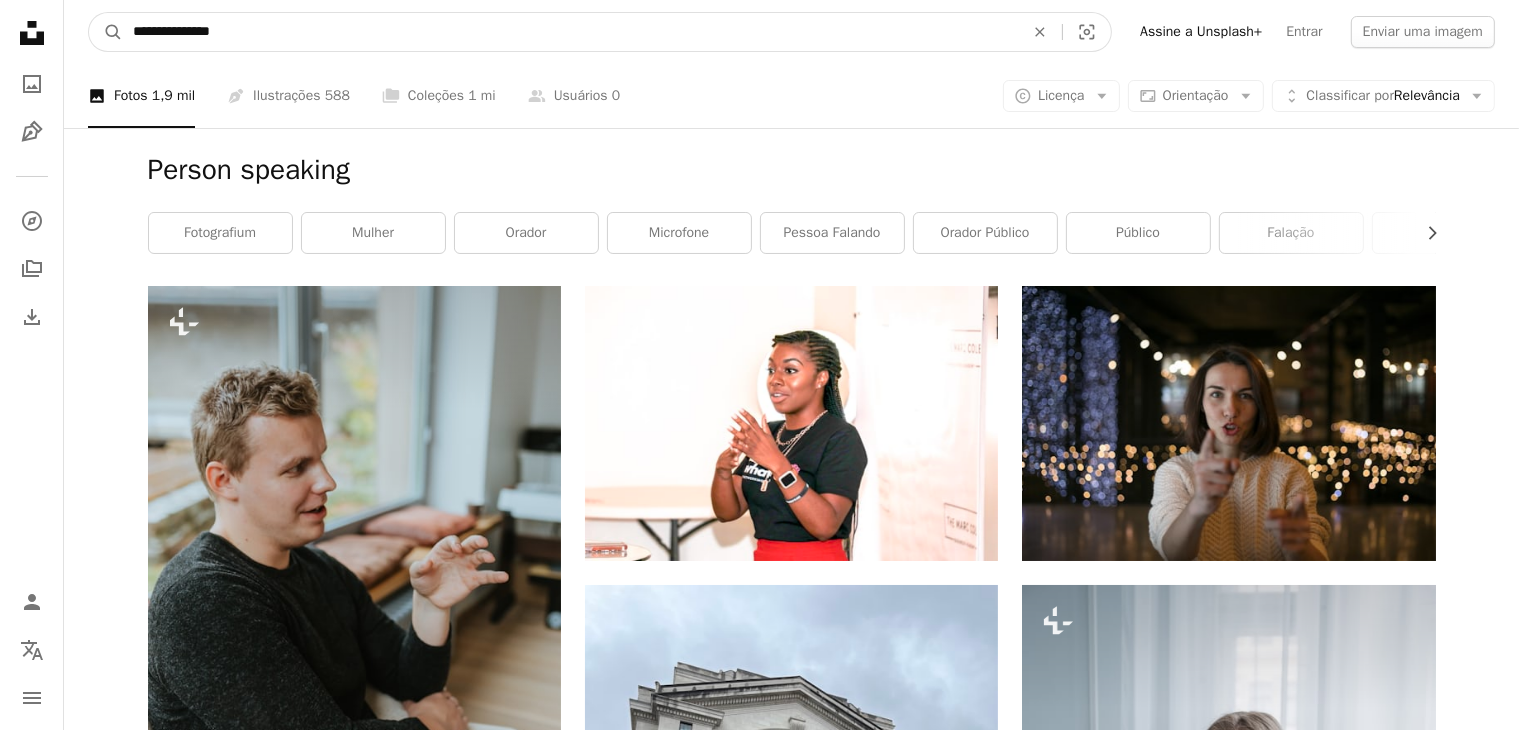 drag, startPoint x: 497, startPoint y: 16, endPoint x: 40, endPoint y: -58, distance: 462.95248 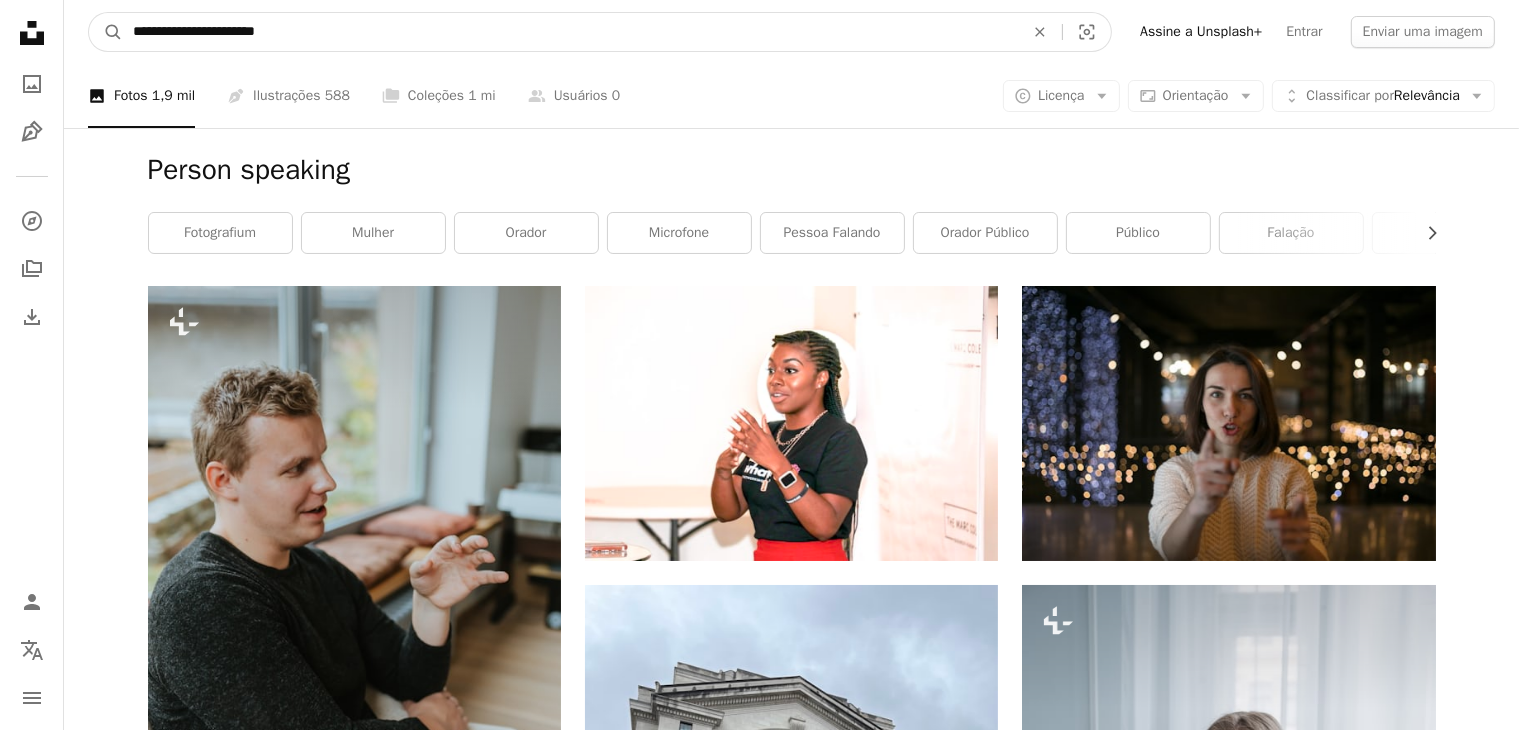 type on "**********" 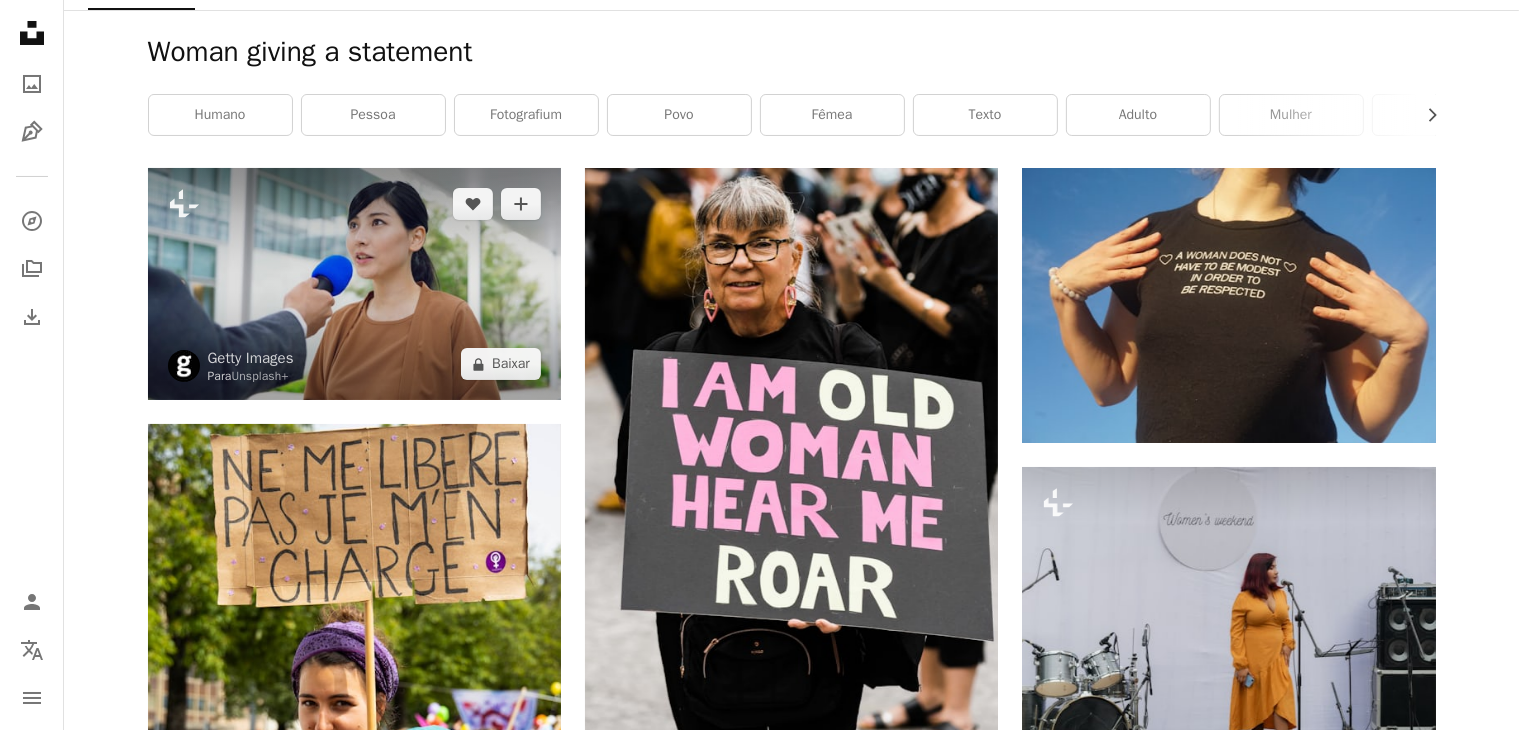 scroll, scrollTop: 119, scrollLeft: 0, axis: vertical 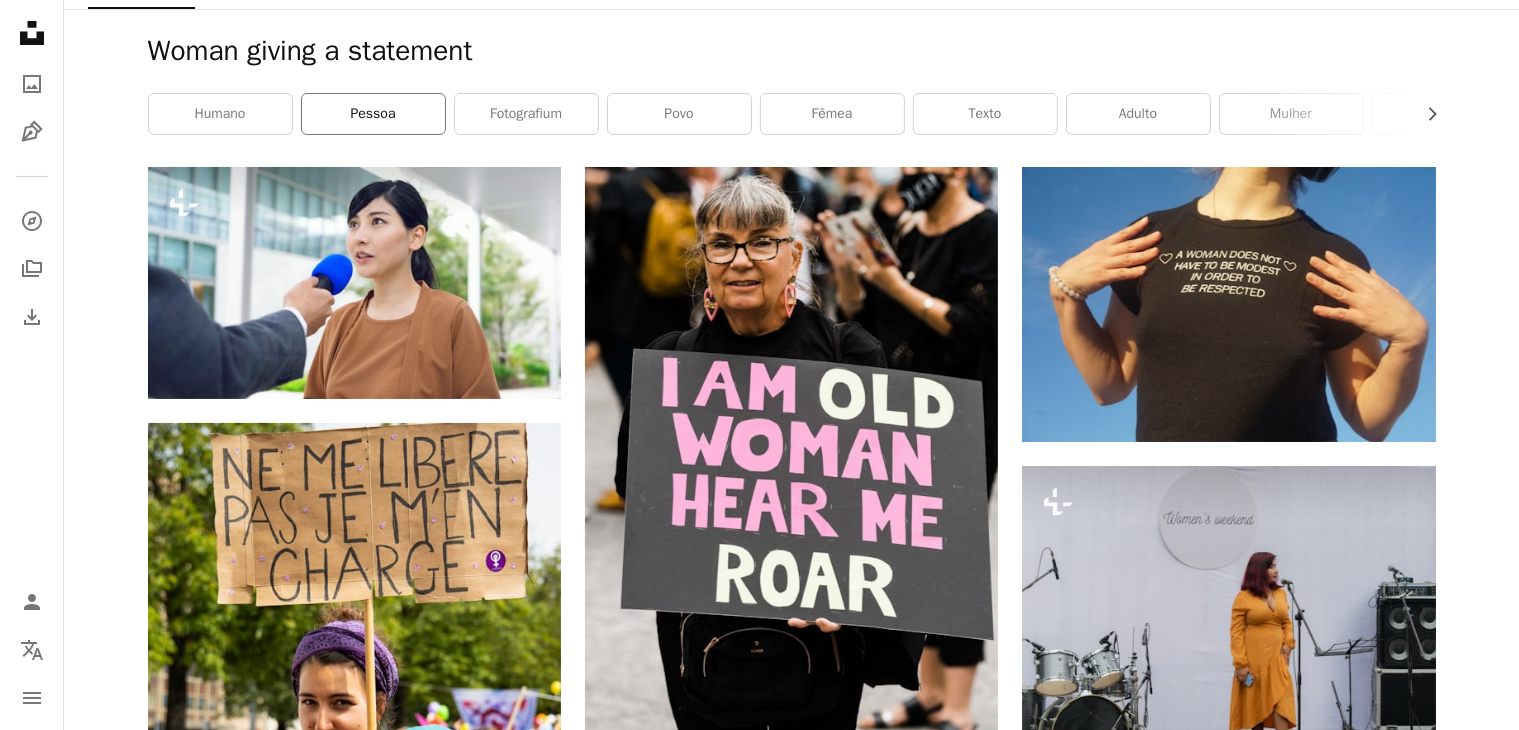 click on "pessoa" at bounding box center [373, 114] 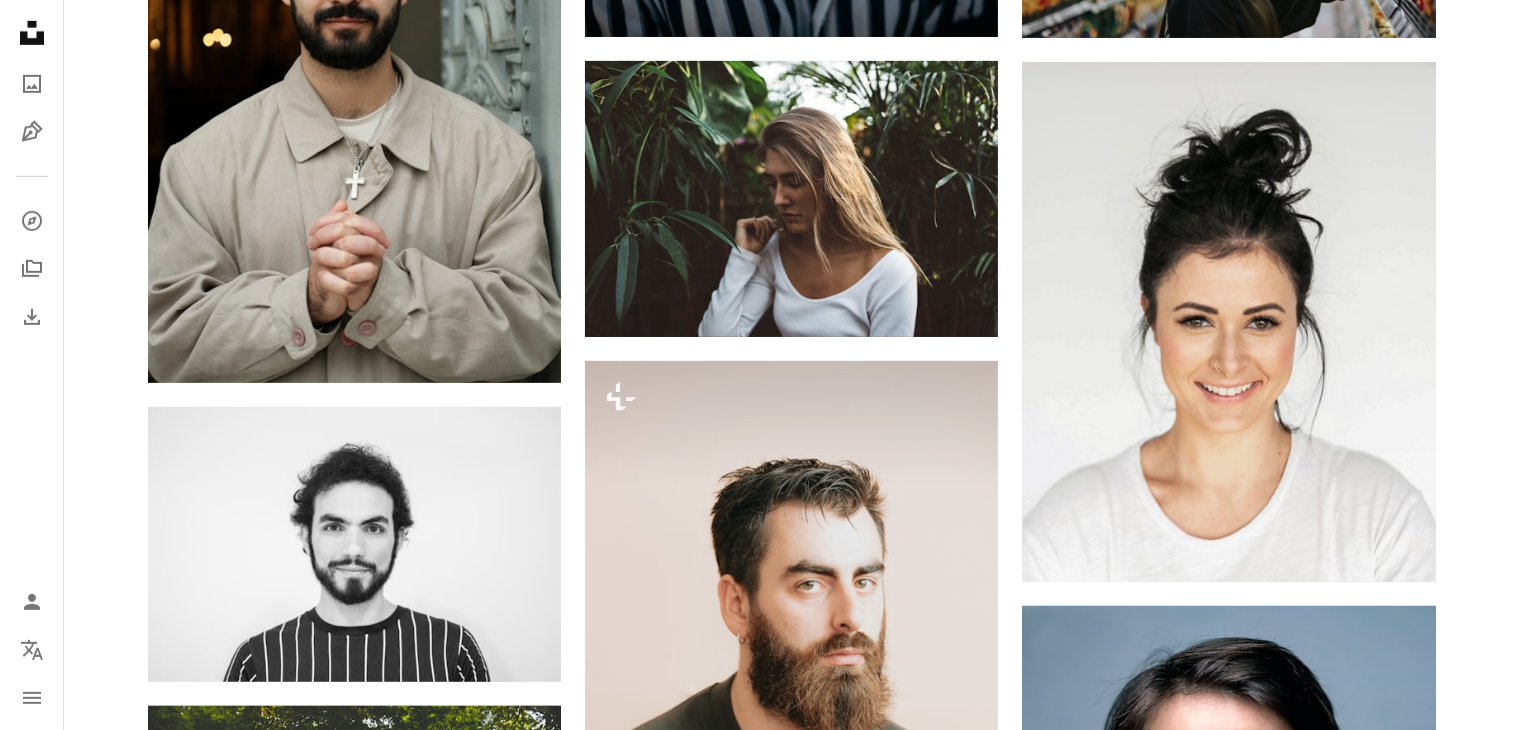 scroll, scrollTop: 1408, scrollLeft: 0, axis: vertical 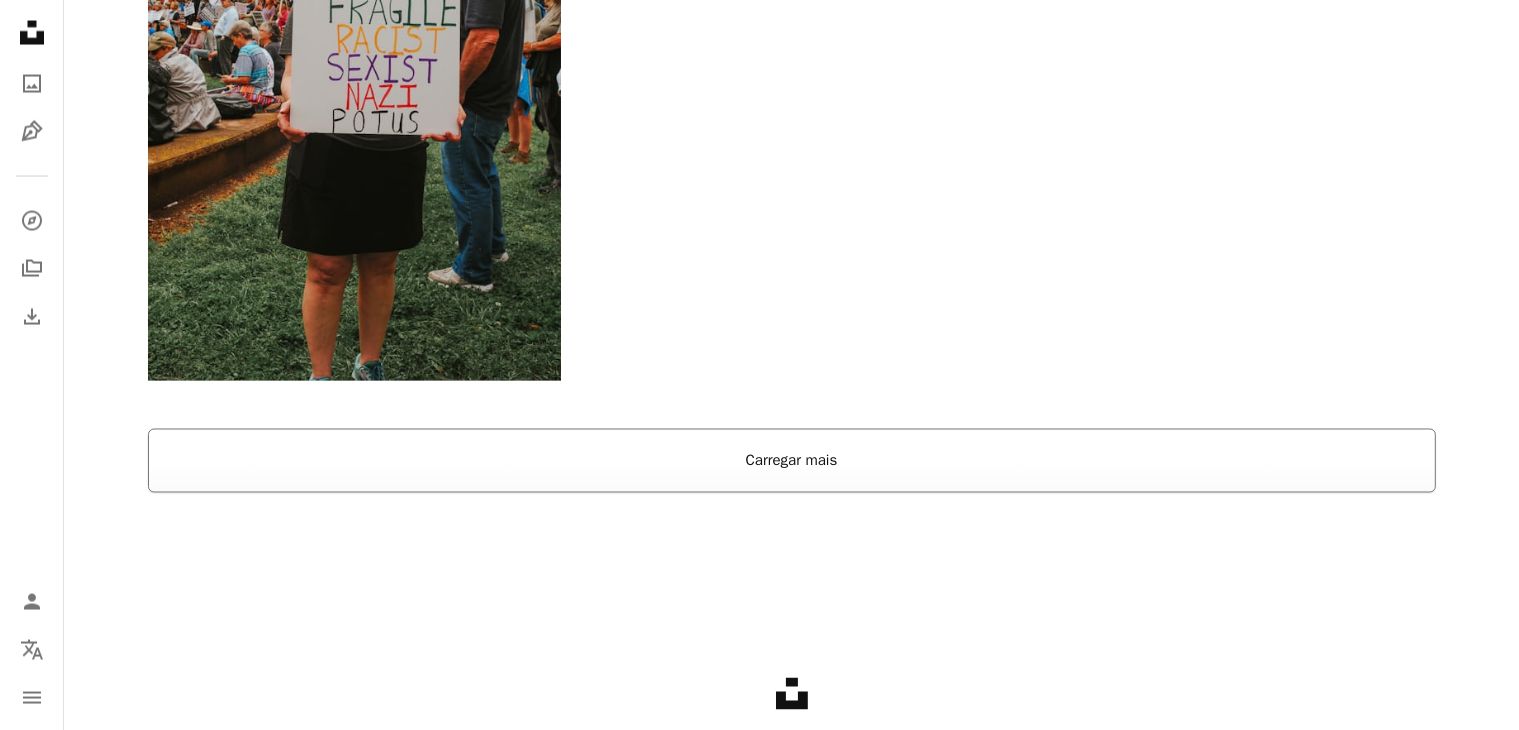 click on "Carregar mais" at bounding box center (792, 461) 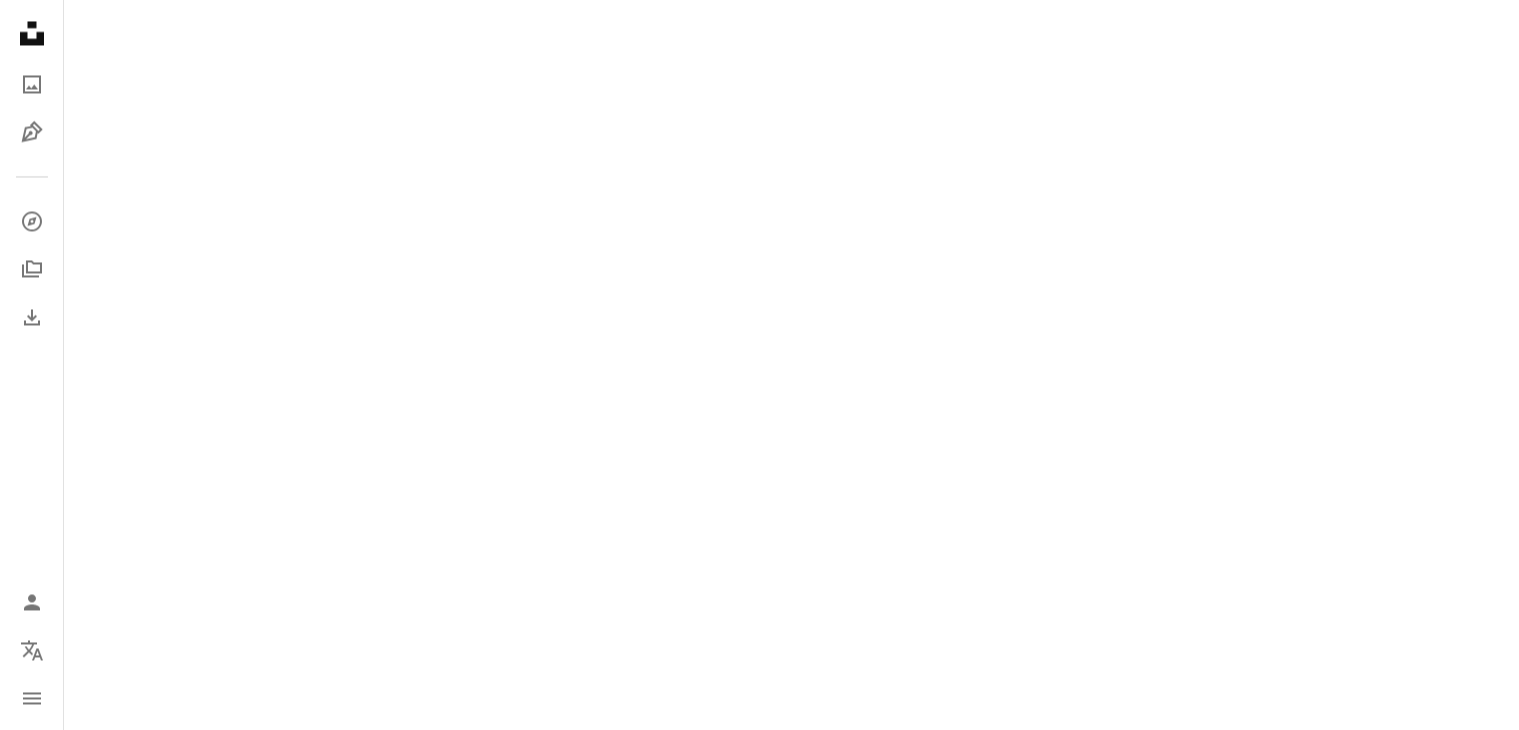 scroll, scrollTop: 3984, scrollLeft: 0, axis: vertical 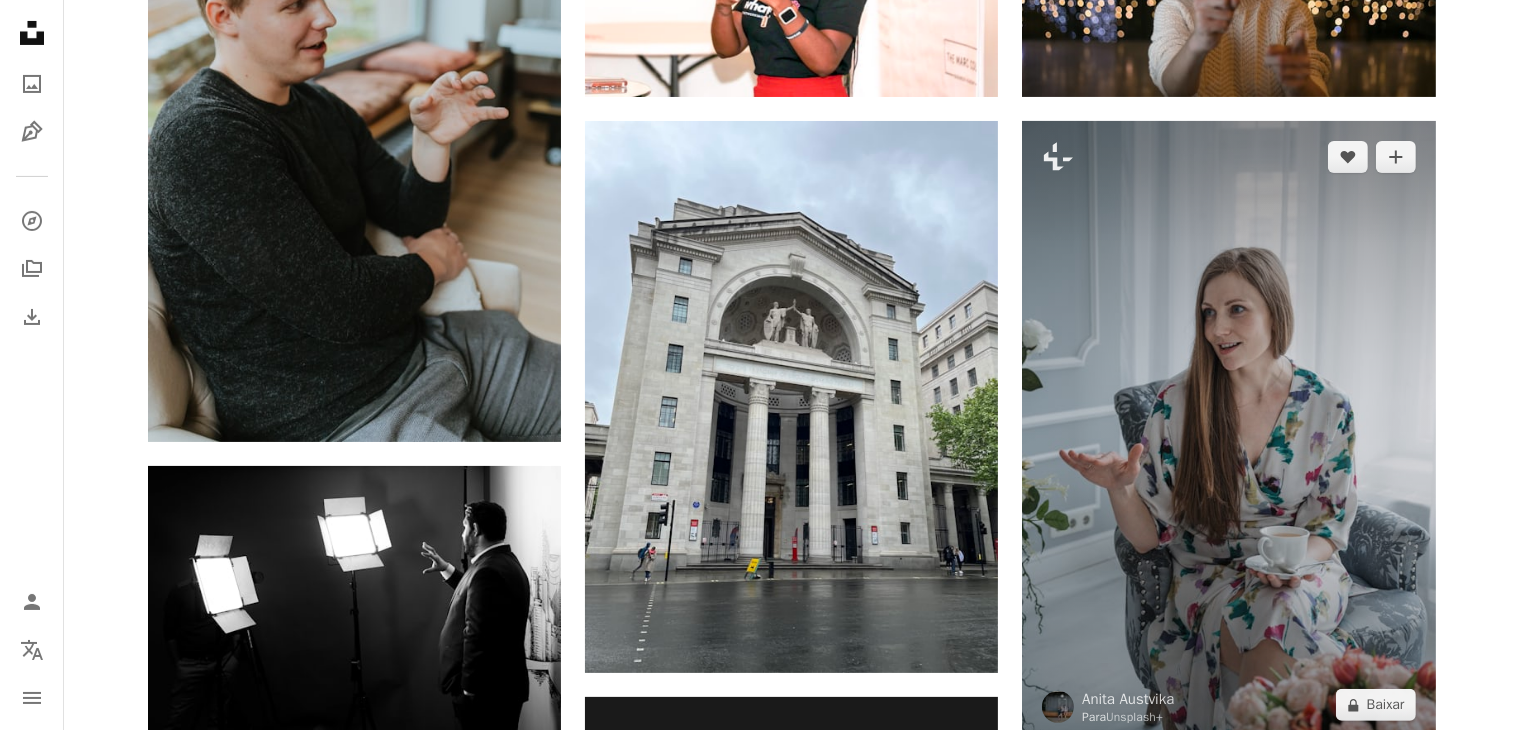 click at bounding box center (1228, 431) 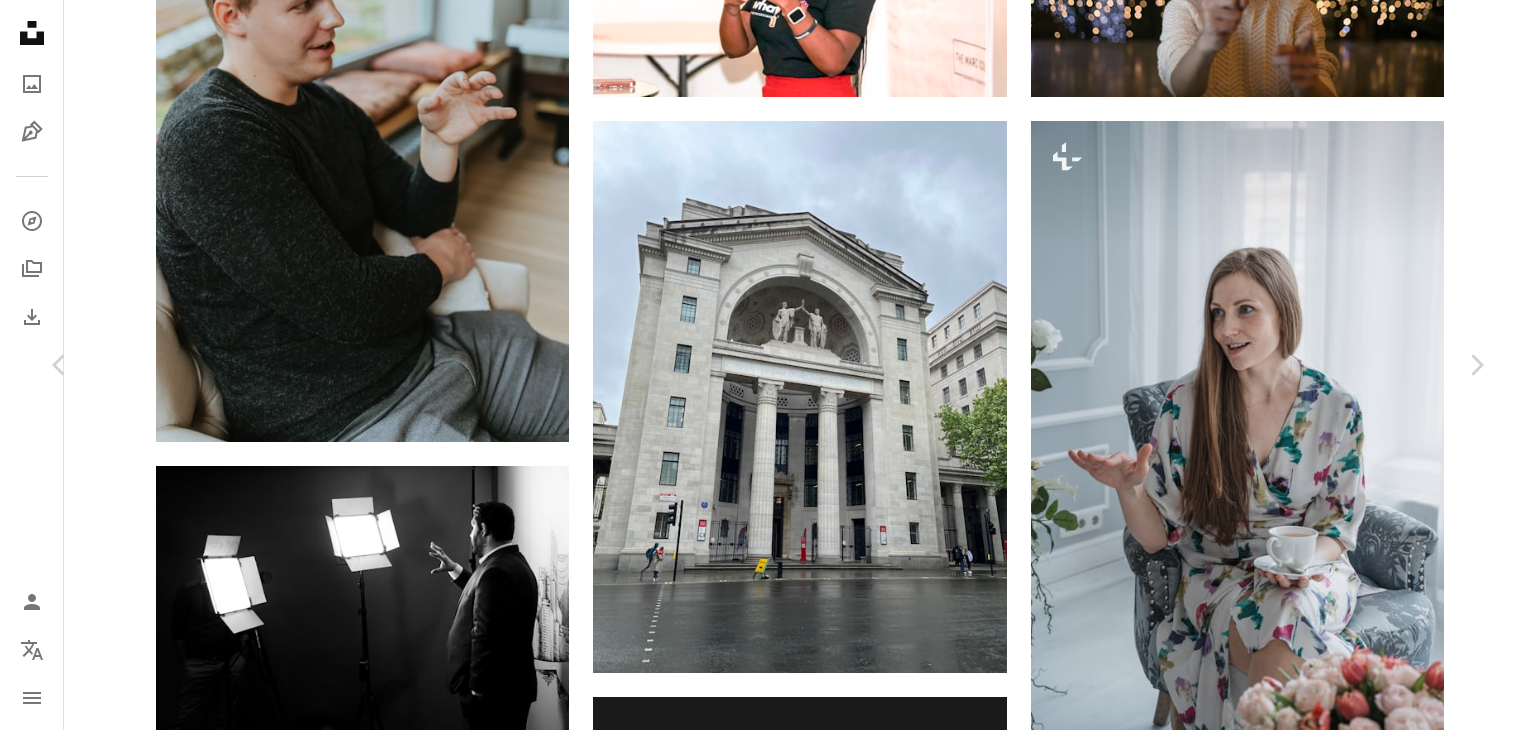 click on "A lock Baixar" at bounding box center (1336, 25069) 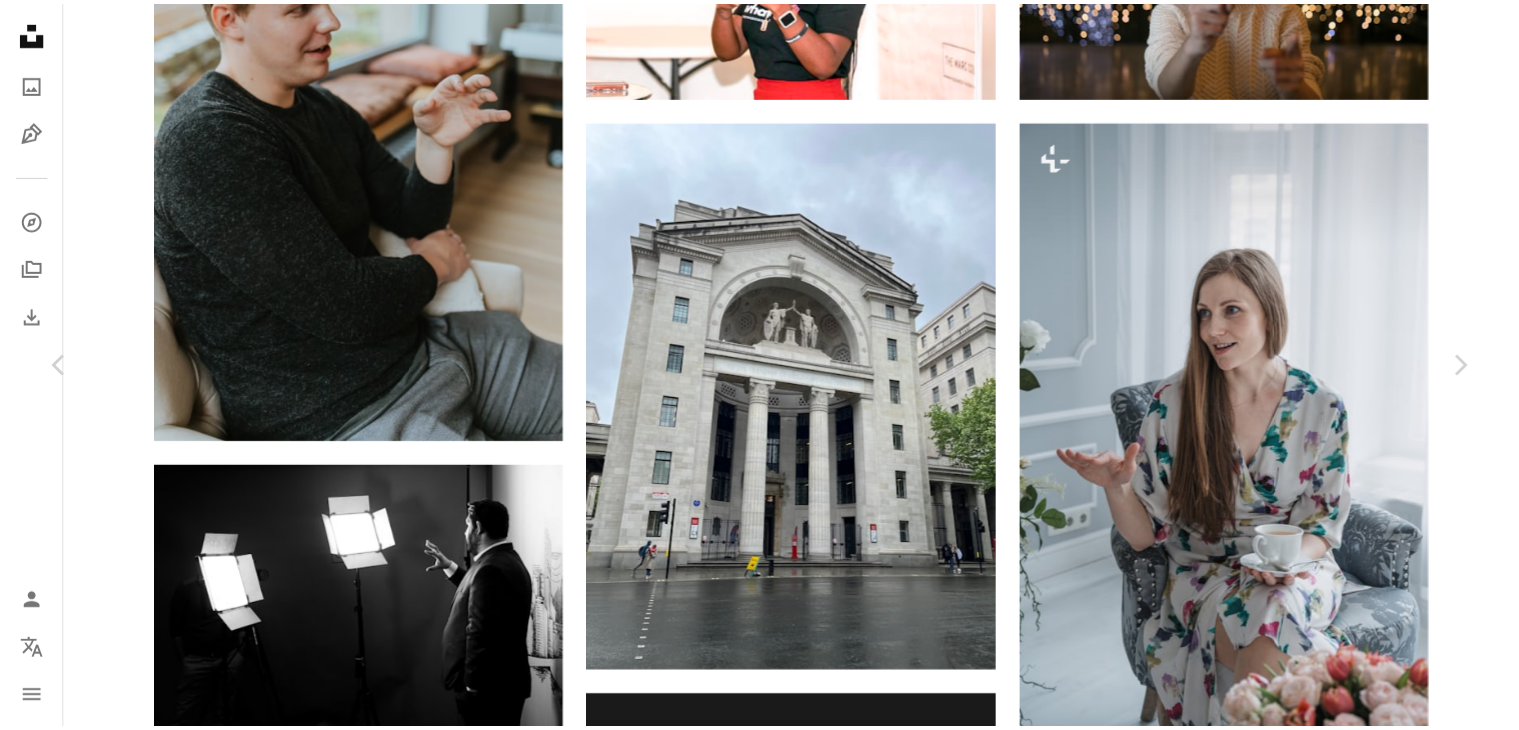 scroll, scrollTop: 4321, scrollLeft: 0, axis: vertical 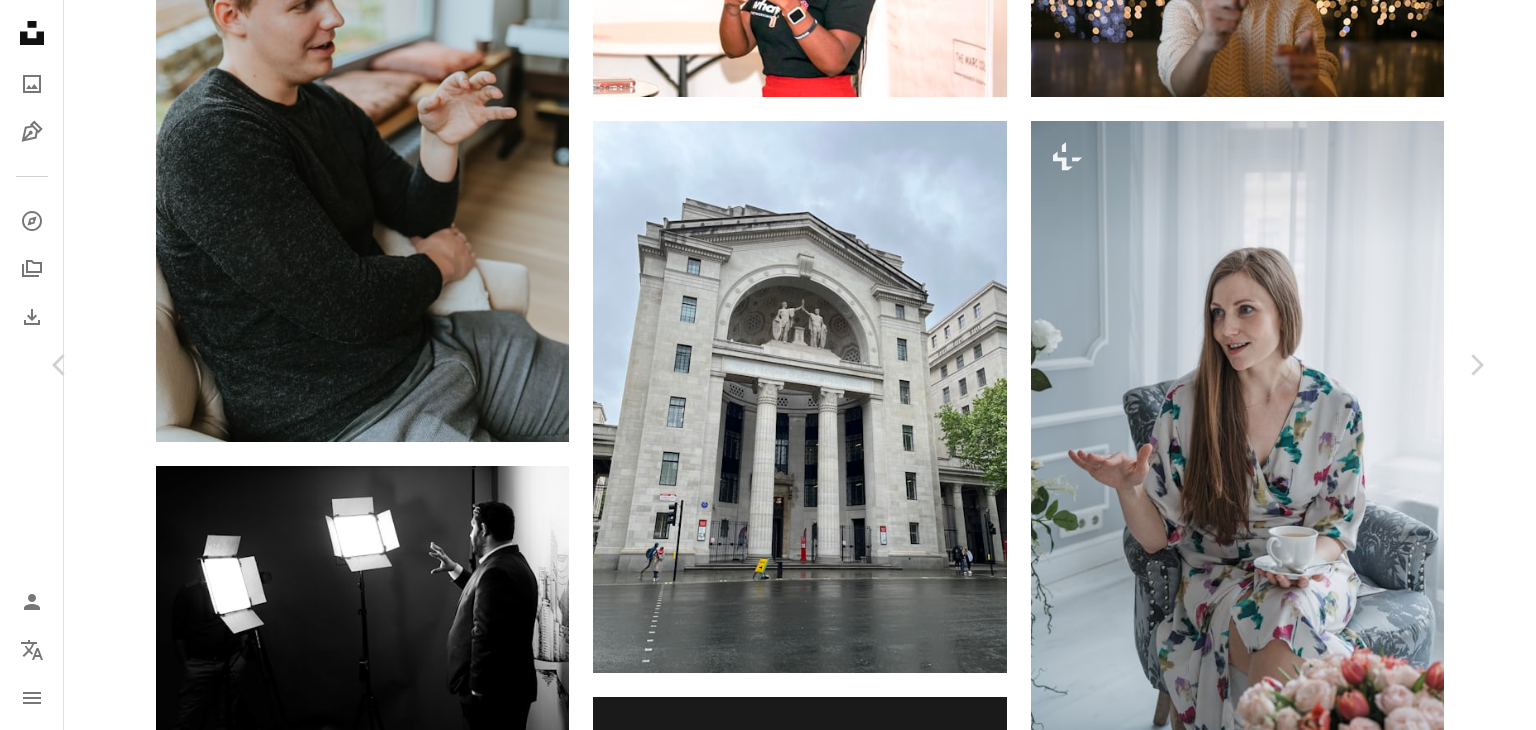 click on "An X shape Chevron left Chevron right Para Unsplash+ A heart A plus sign A lock Baixar Zoom in A forward-right arrow Compartilhar More Actions Calendar outlined Publicada em [DATE] Safety Com a Licença da Unsplash+ alimento mulher fêmea interior xícara de café Conversando uma pessoa espaço negativo compartilhando alimentos pessoa falando Planos de fundo Desta série Chevron right Plus sign for Unsplash+ Plus sign for Unsplash+ Plus sign for Unsplash+ Plus sign for Unsplash+ Plus sign for Unsplash+ Plus sign for Unsplash+ Plus sign for Unsplash+ Plus sign for Unsplash+ Plus sign for Unsplash+ Plus sign for Unsplash+ Imagens relacionadas Plus sign for Unsplash+ A heart A plus sign Para Unsplash+ A lock Baixar Plus sign for Unsplash+ A heart A plus sign Getty Images Para Unsplash+ A lock Baixar Plus sign for Unsplash+ A heart A plus sign Getty Images Para Unsplash+ A lock Baixar Plus sign for Unsplash+ A heart A plus sign A. C. Para Unsplash+ A lock Baixar" at bounding box center (768, 25387) 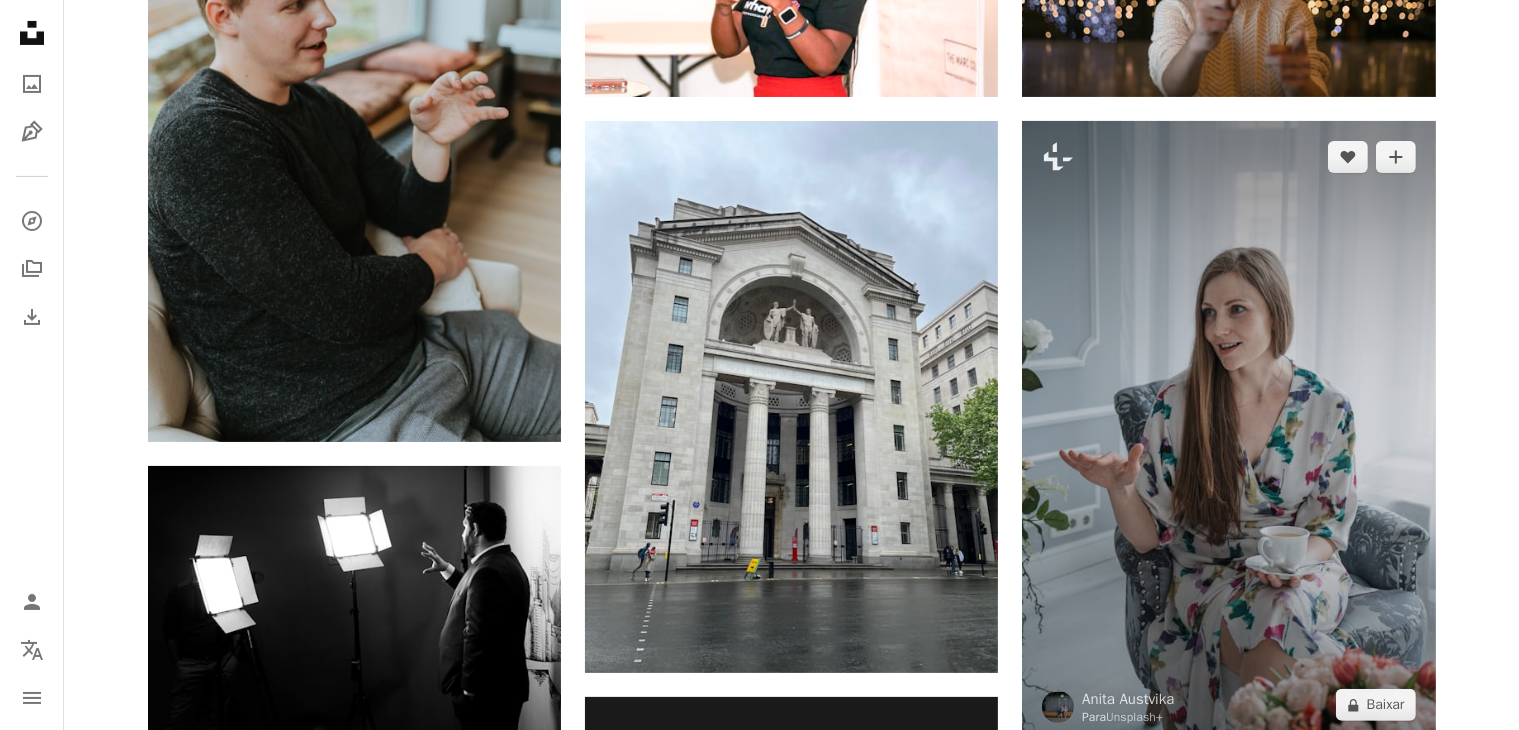scroll, scrollTop: 0, scrollLeft: 0, axis: both 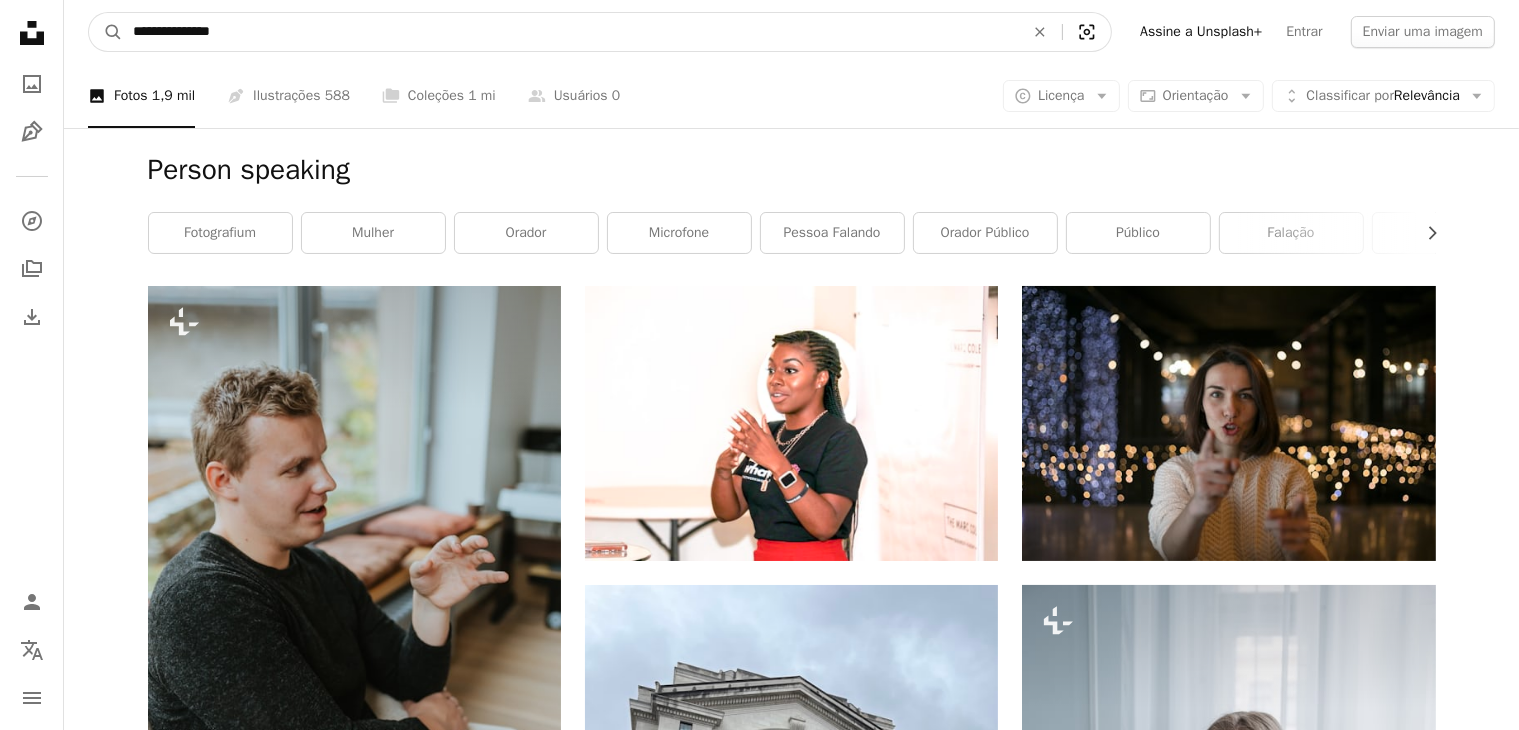 click on "Visual search" 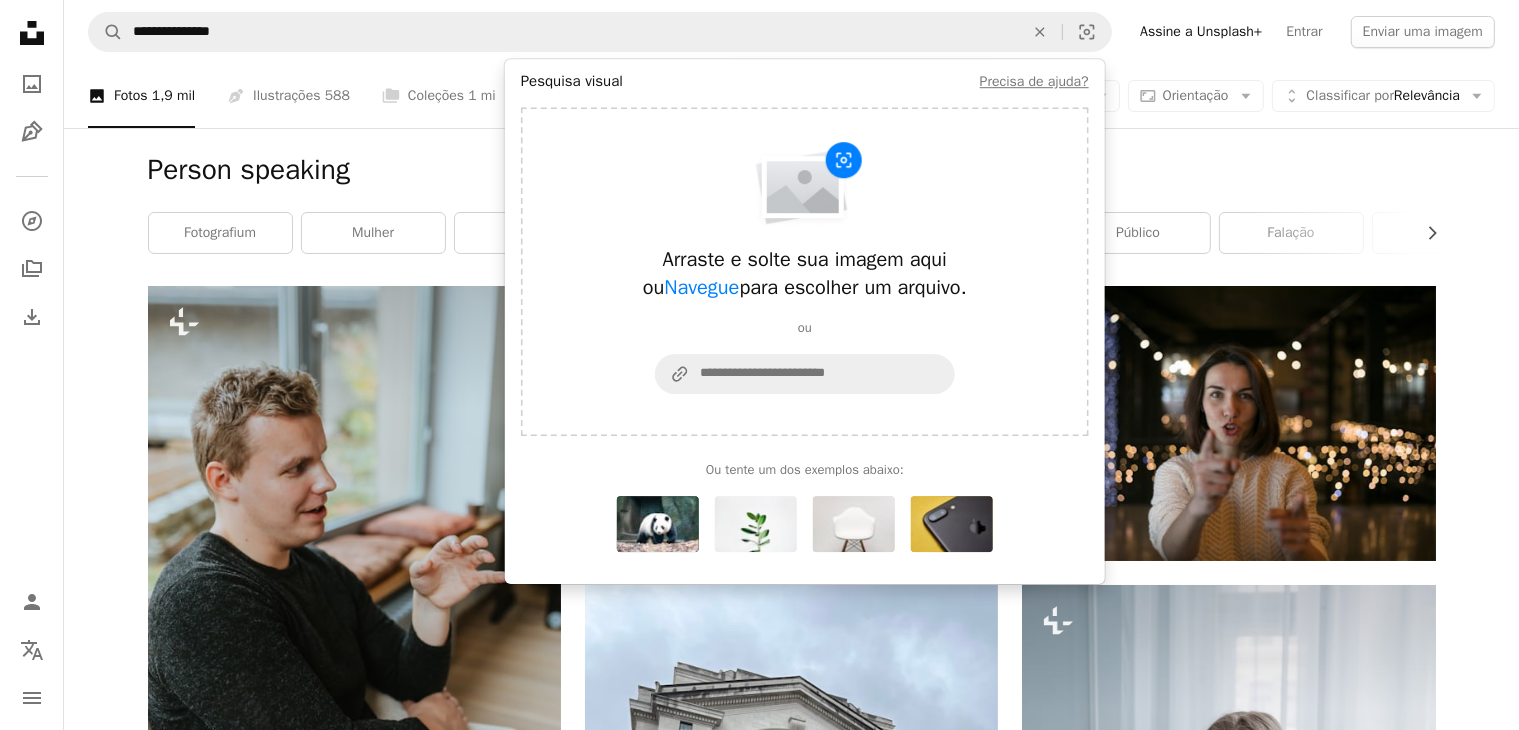 click at bounding box center (805, 346) 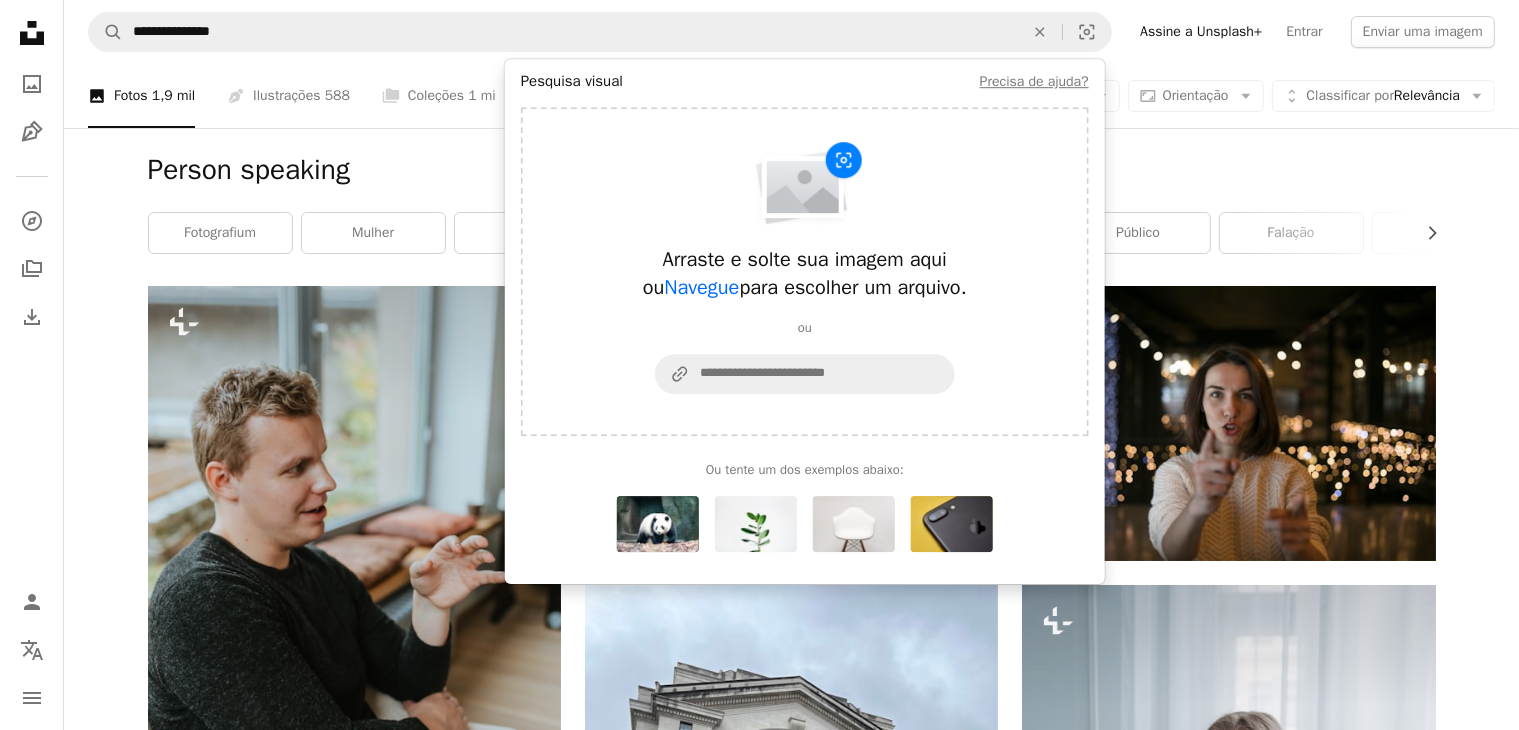 drag, startPoint x: 784, startPoint y: 302, endPoint x: 720, endPoint y: 293, distance: 64.629715 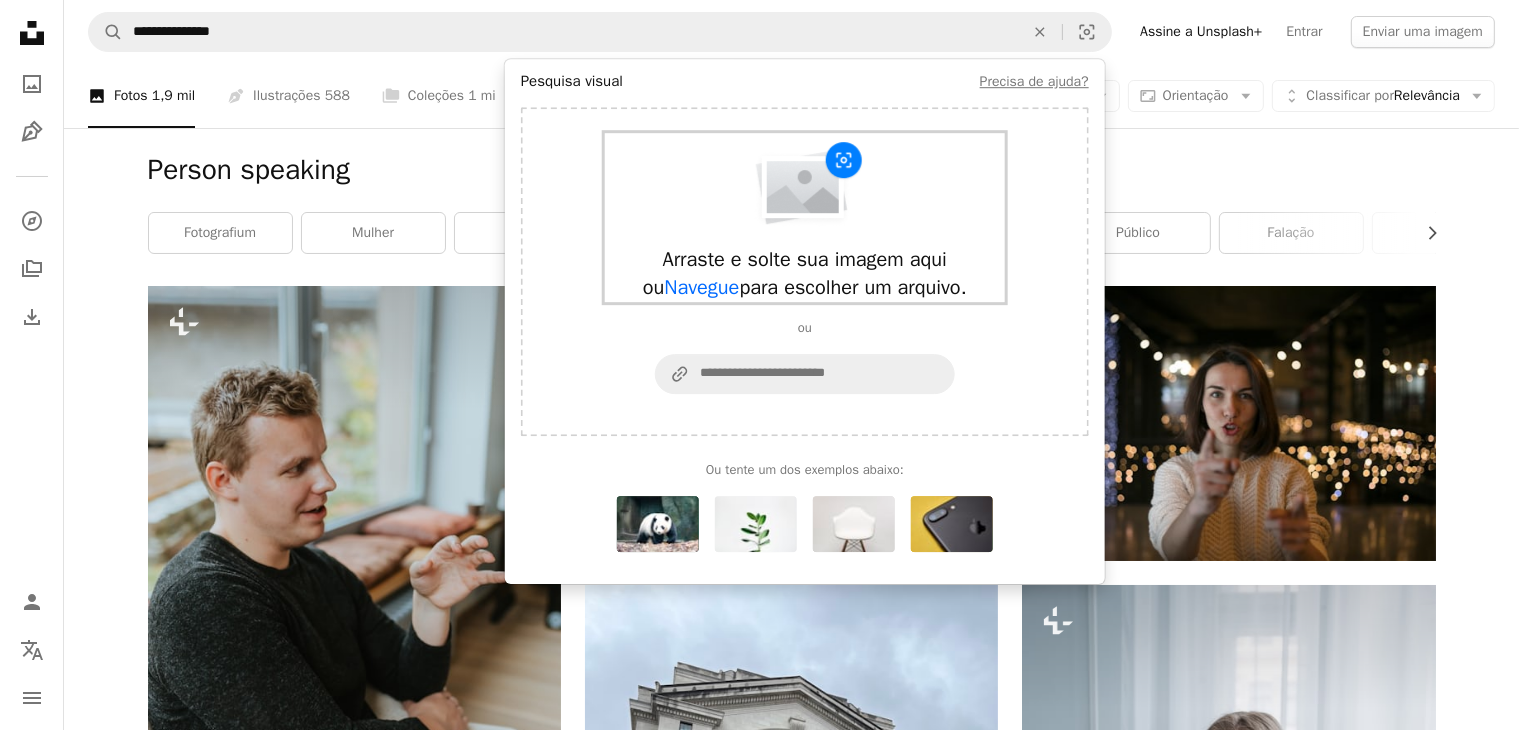 click on "Navegue" at bounding box center [701, 287] 